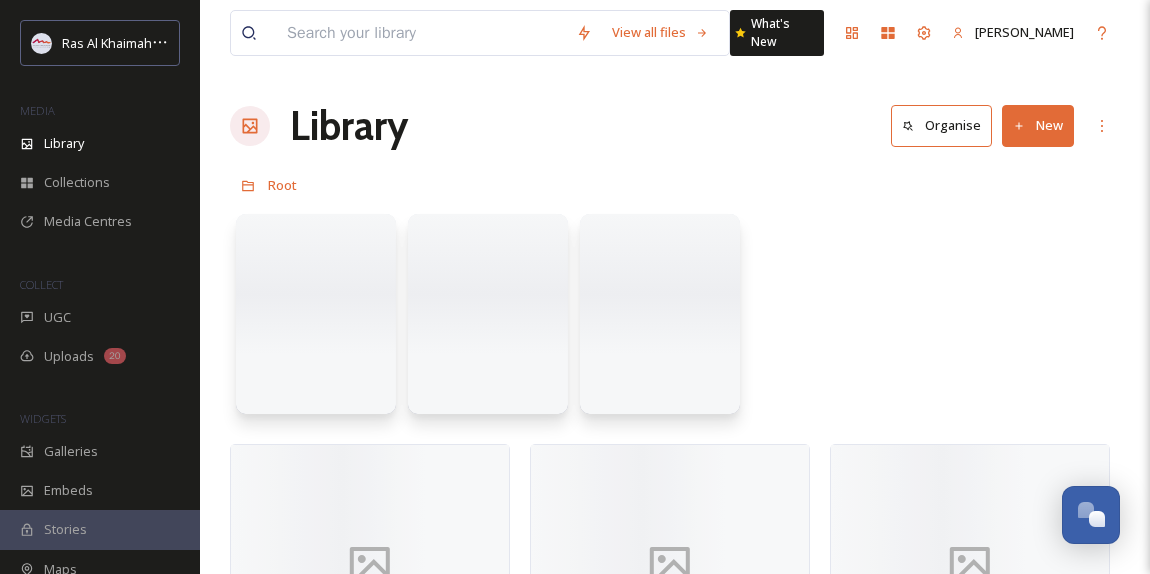 scroll, scrollTop: 0, scrollLeft: 0, axis: both 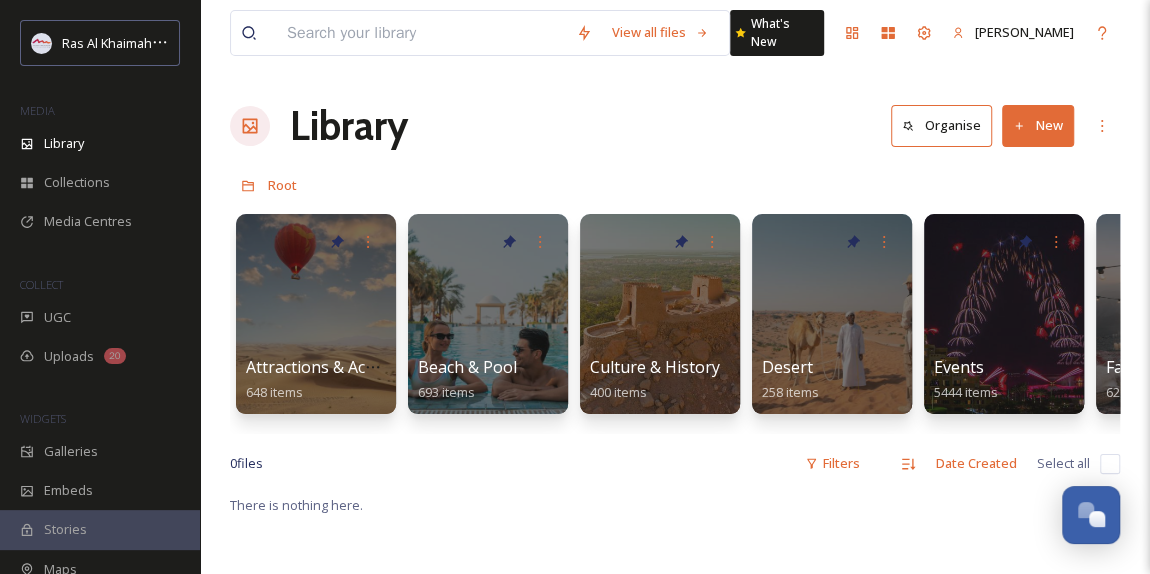 click at bounding box center [421, 33] 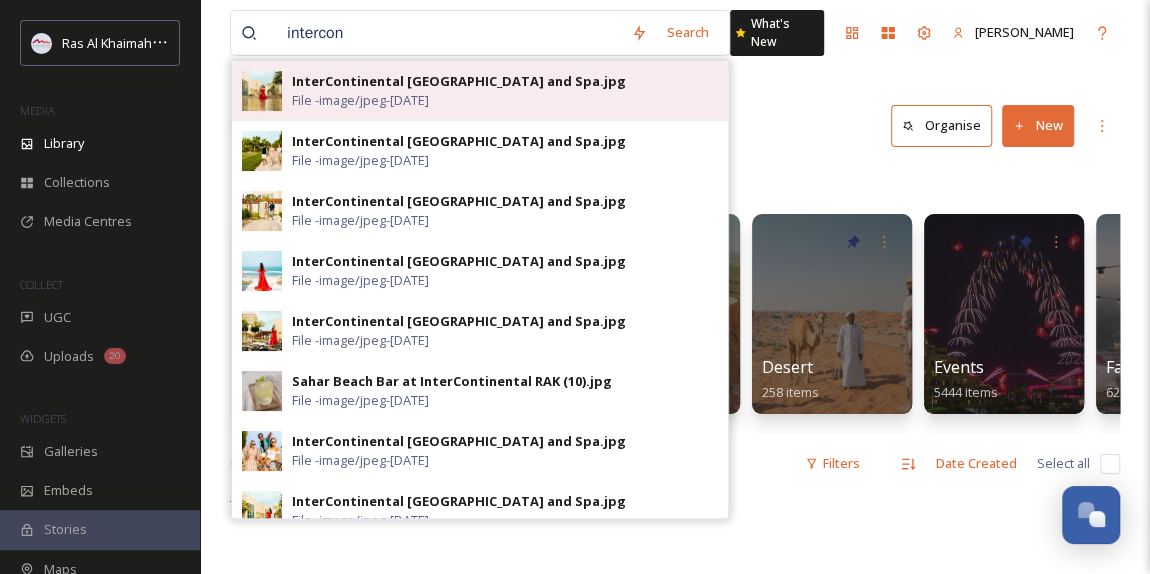 type on "intercon" 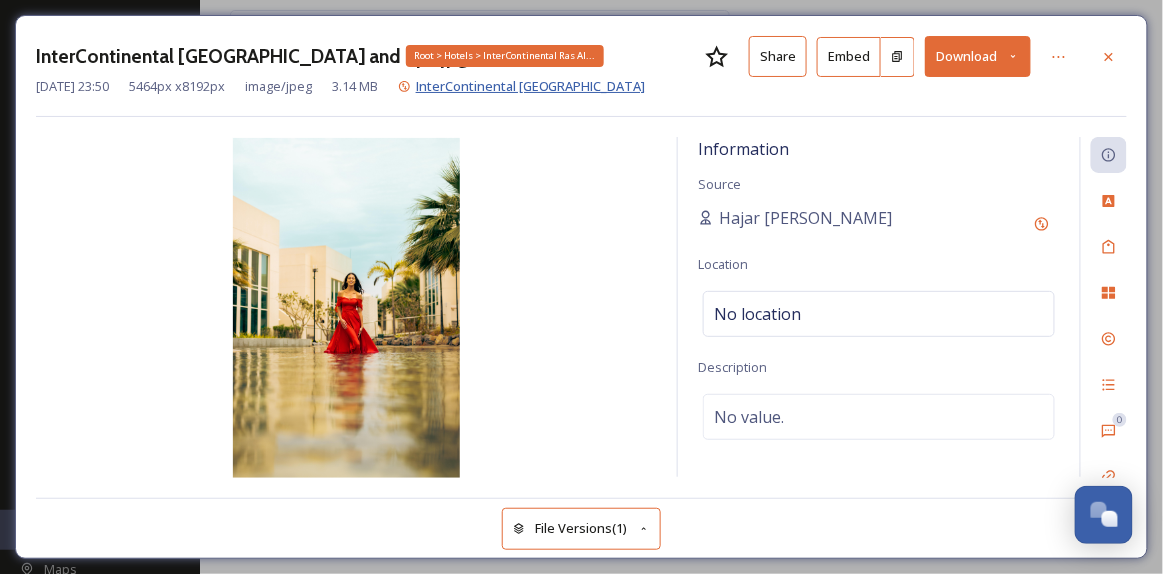 click on "InterContinental [GEOGRAPHIC_DATA]" at bounding box center (531, 86) 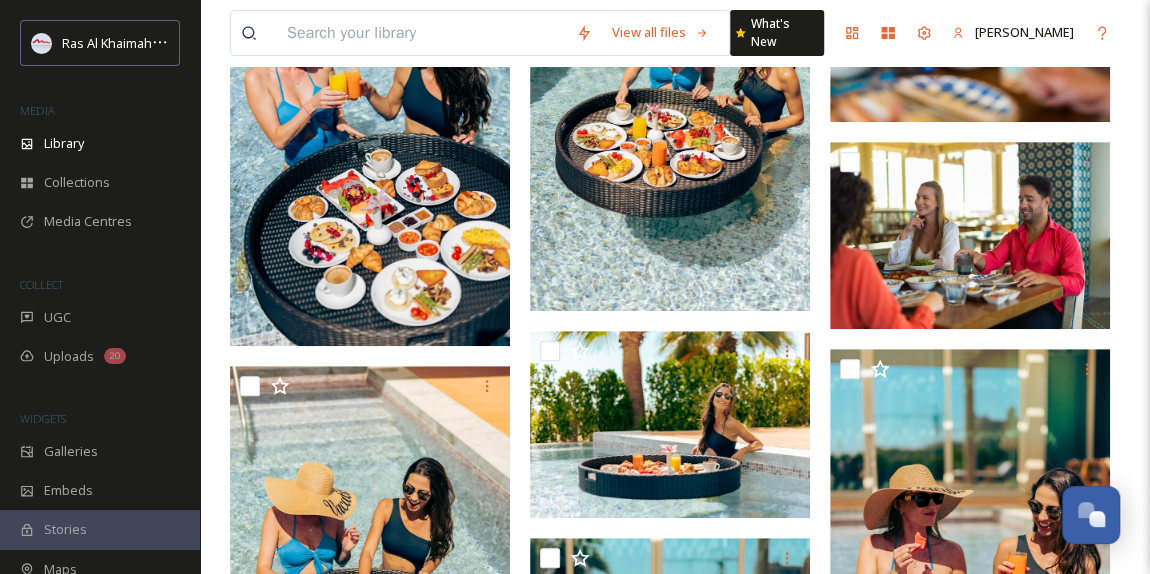 scroll, scrollTop: 4454, scrollLeft: 0, axis: vertical 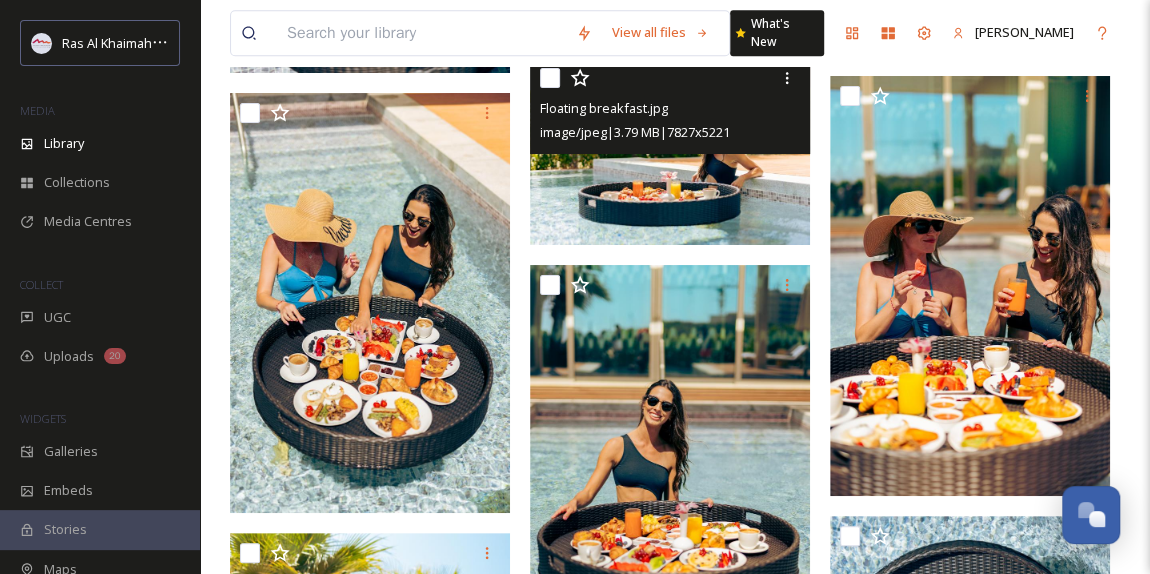 click at bounding box center [670, 151] 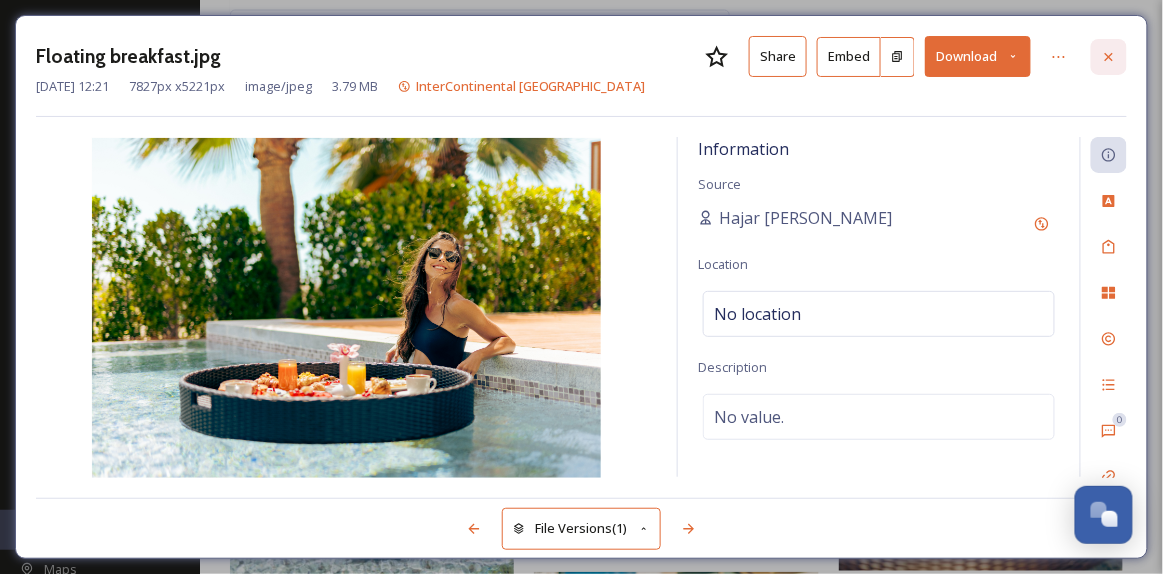 click at bounding box center [1109, 57] 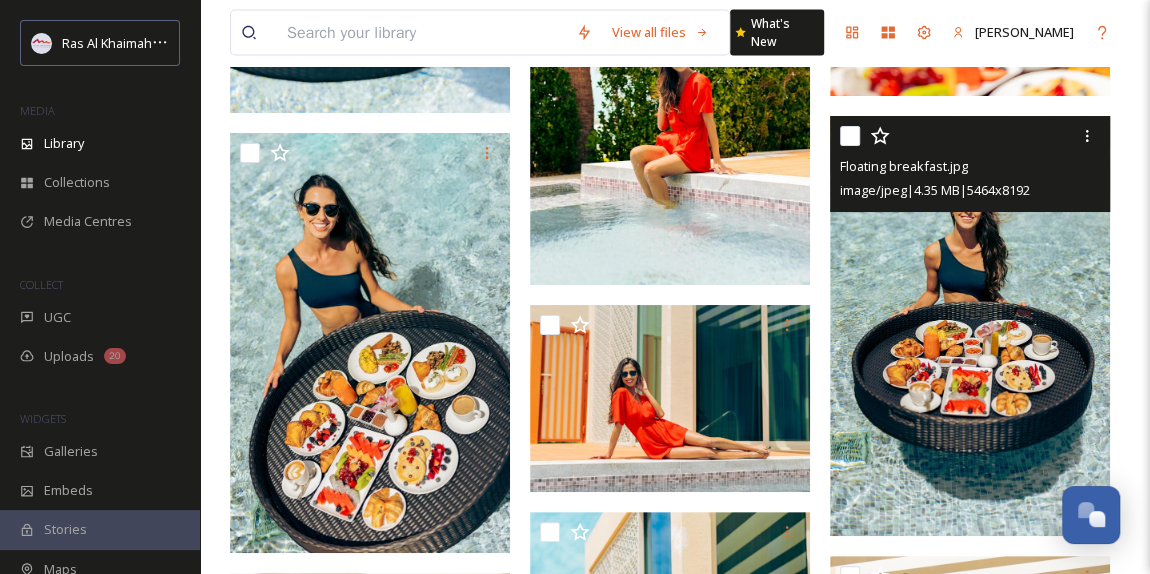 scroll, scrollTop: 5750, scrollLeft: 0, axis: vertical 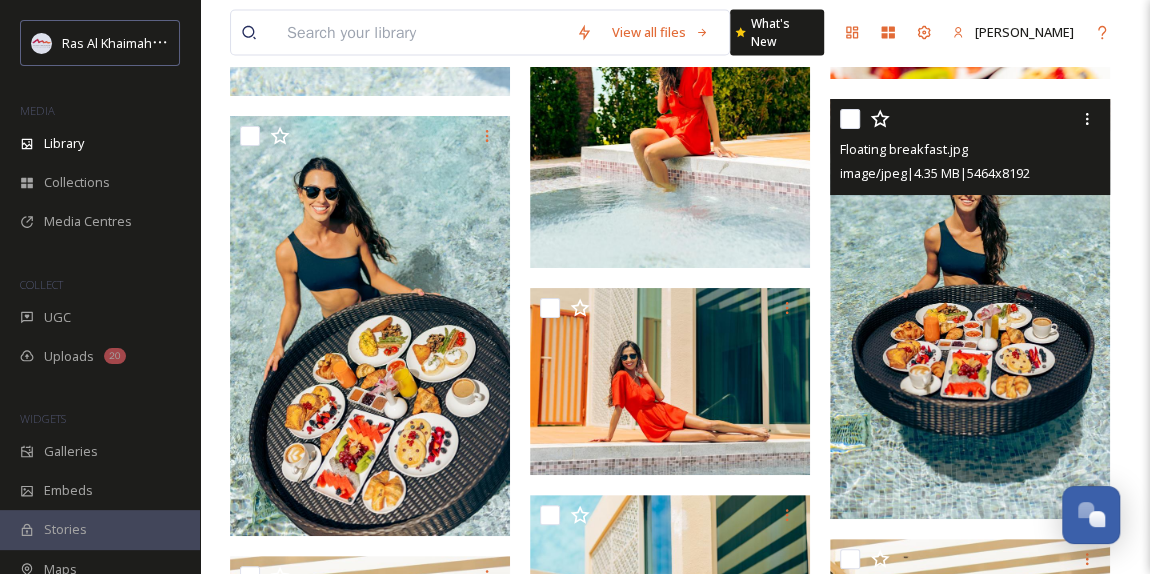 click at bounding box center [970, 309] 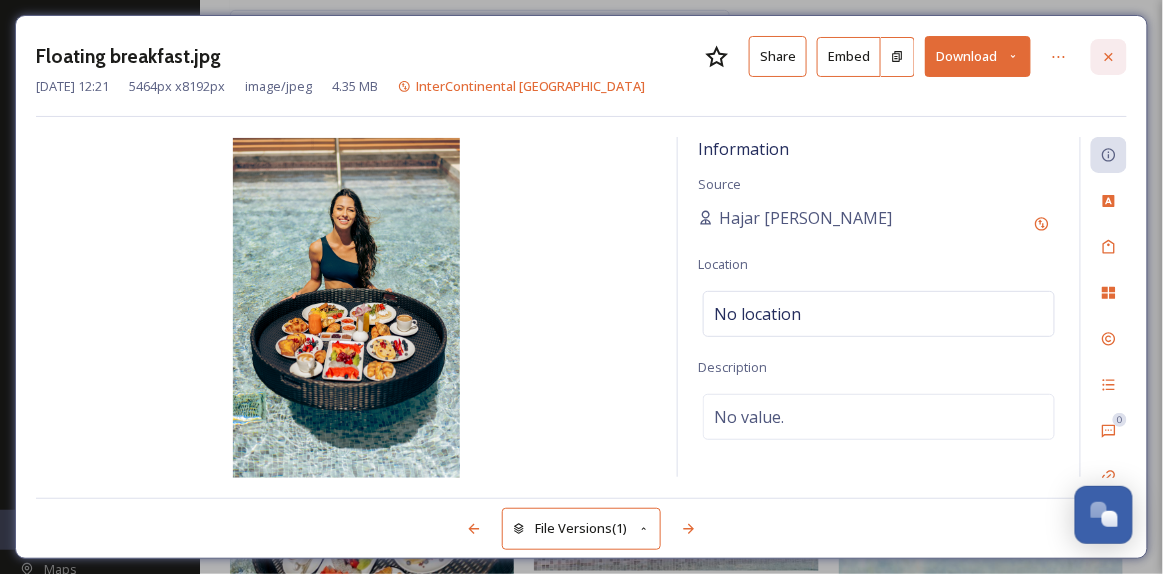 click 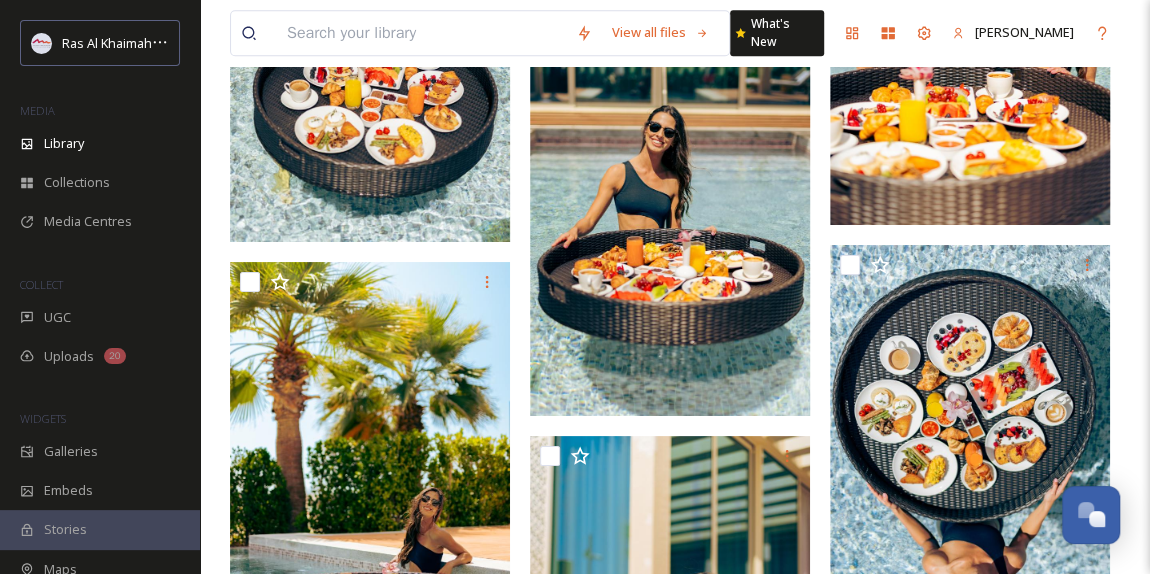 scroll, scrollTop: 4750, scrollLeft: 0, axis: vertical 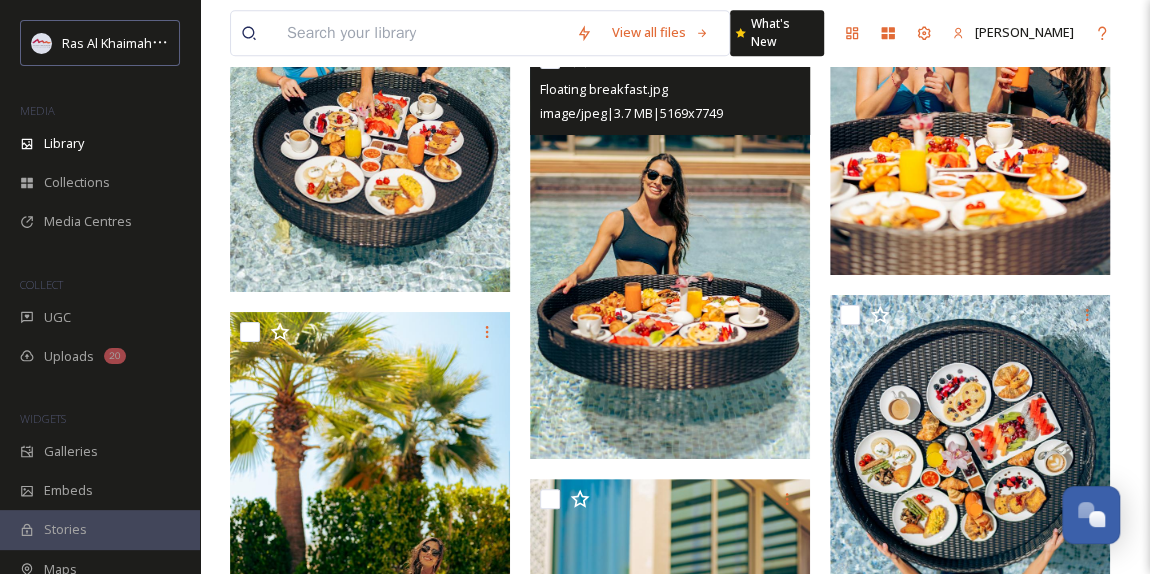 click at bounding box center (670, 249) 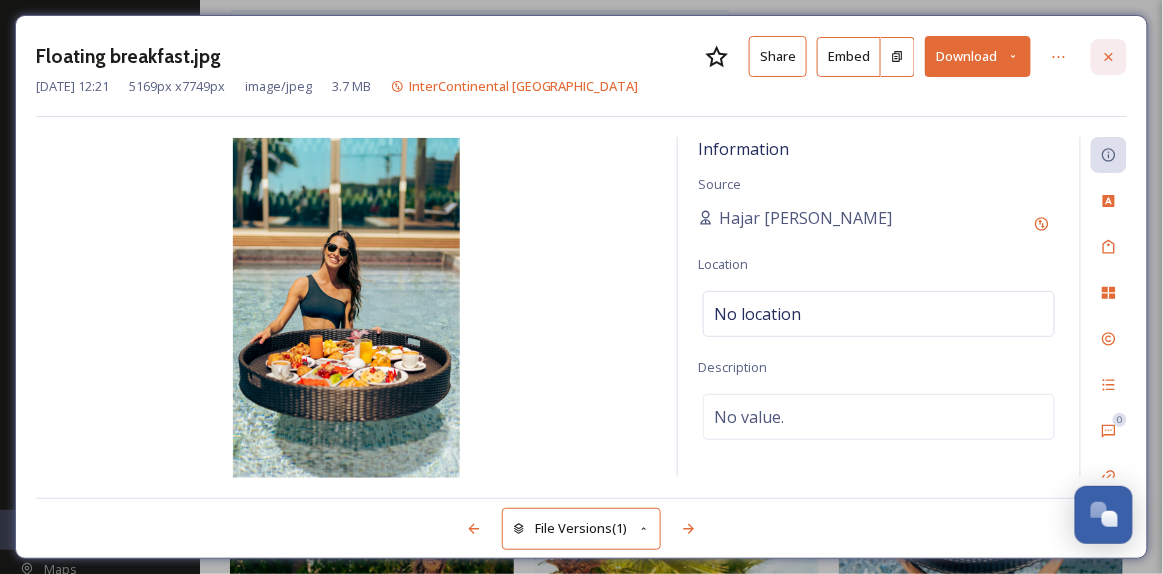 click 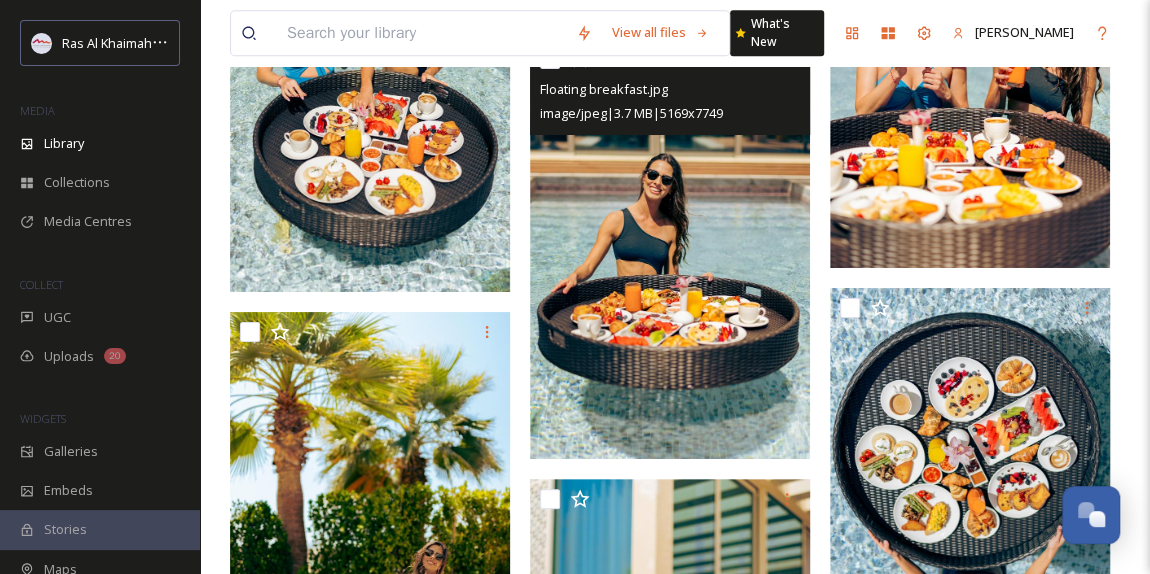 scroll, scrollTop: 4568, scrollLeft: 0, axis: vertical 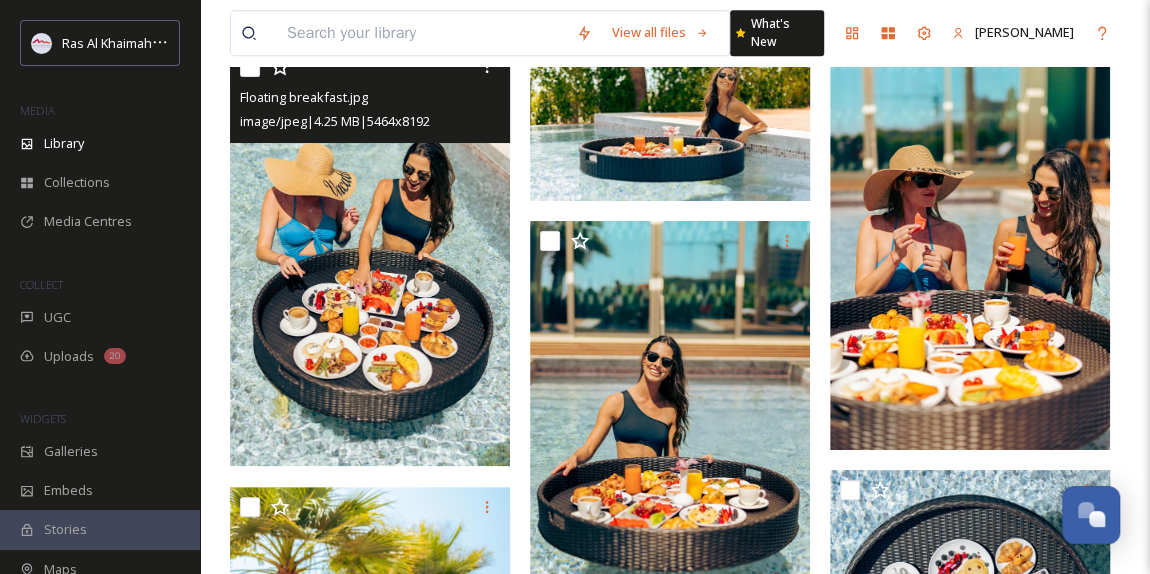 click at bounding box center [370, 257] 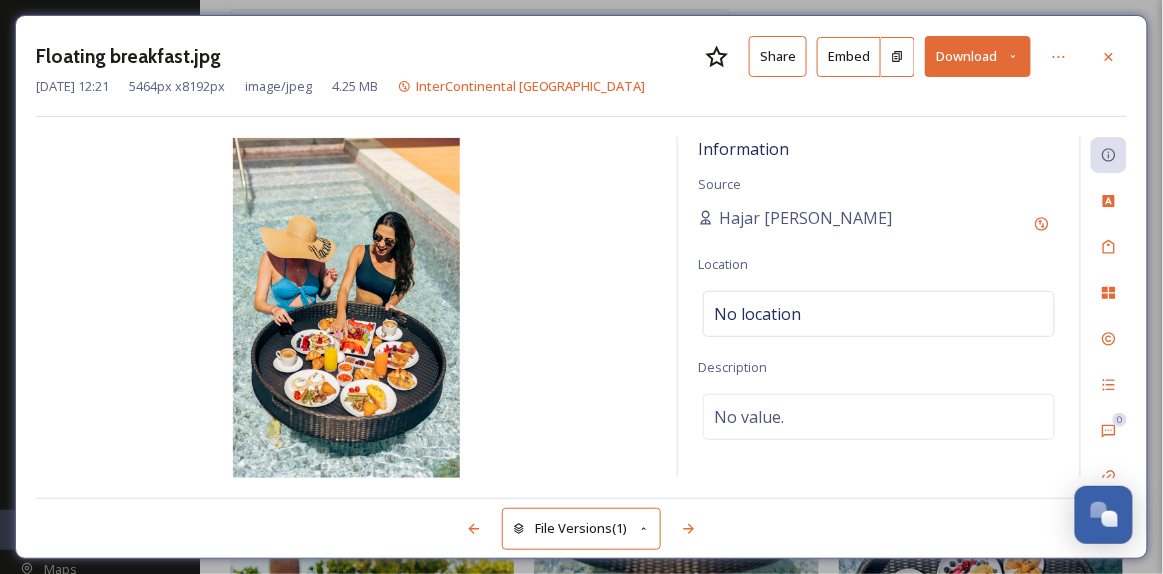 click at bounding box center (1109, 57) 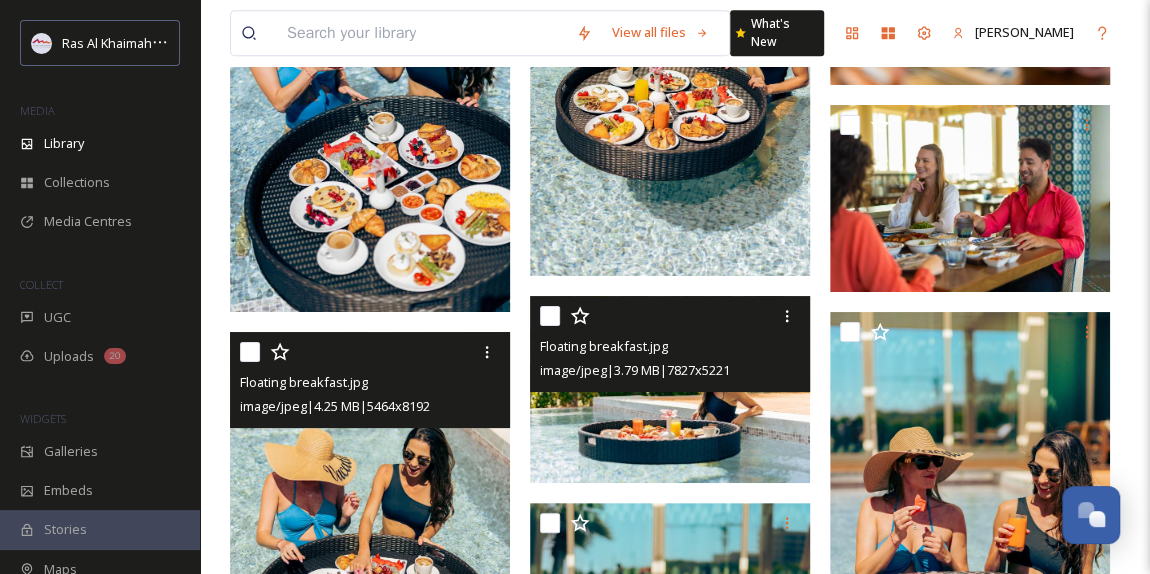 scroll, scrollTop: 4113, scrollLeft: 0, axis: vertical 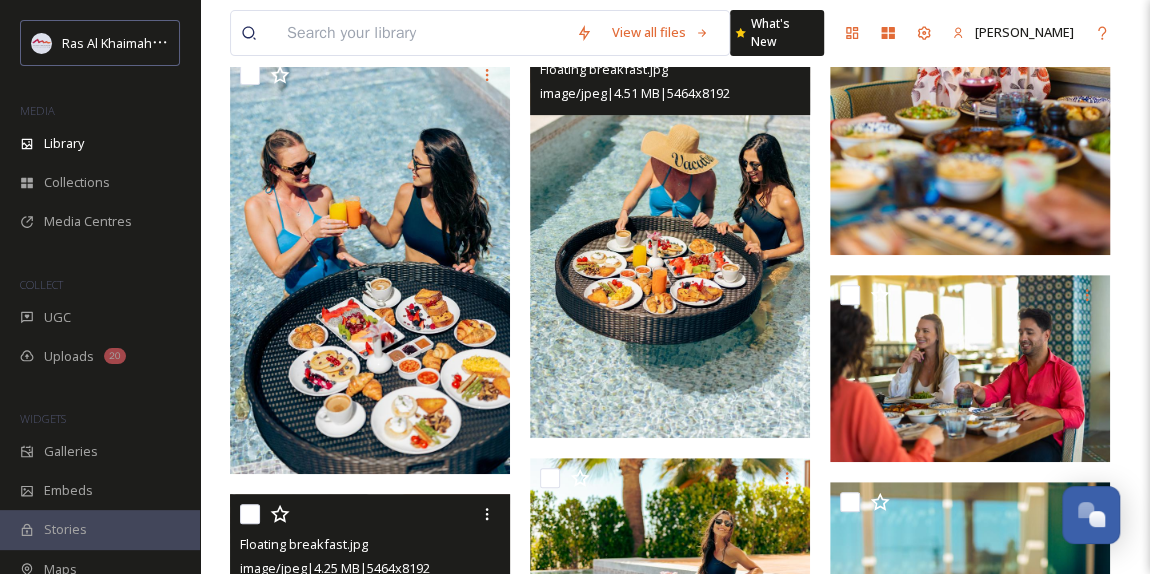 click at bounding box center [670, 229] 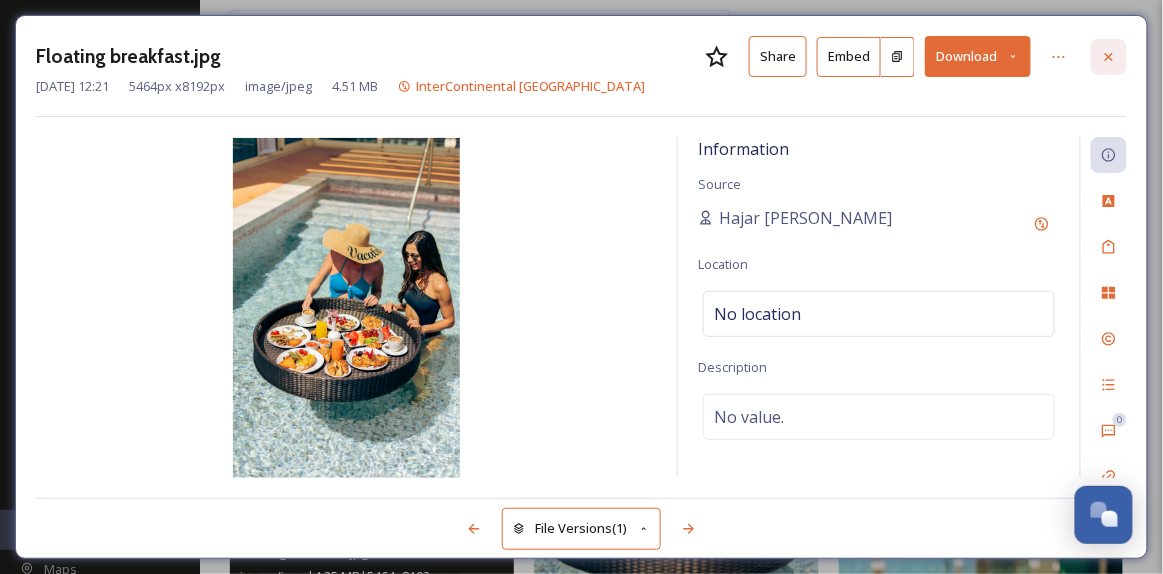 click 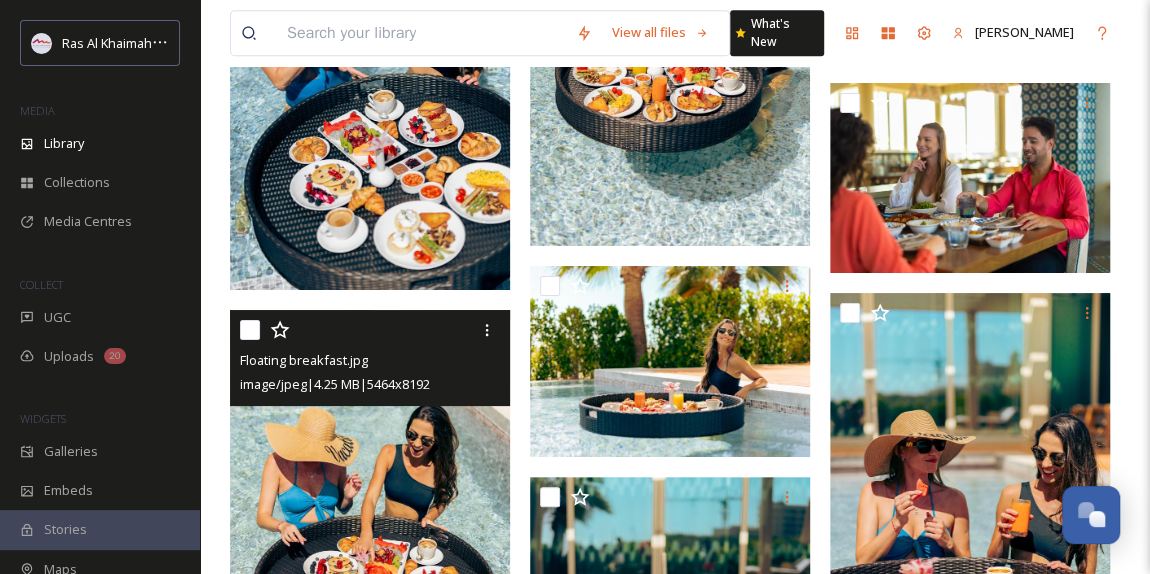 scroll, scrollTop: 4386, scrollLeft: 0, axis: vertical 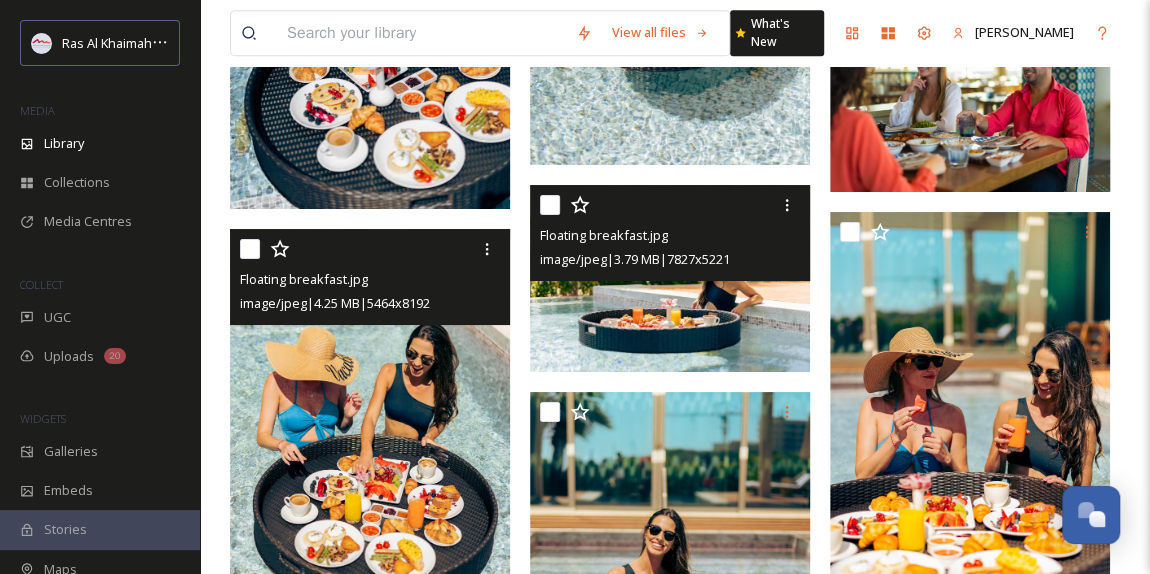 click at bounding box center (670, 278) 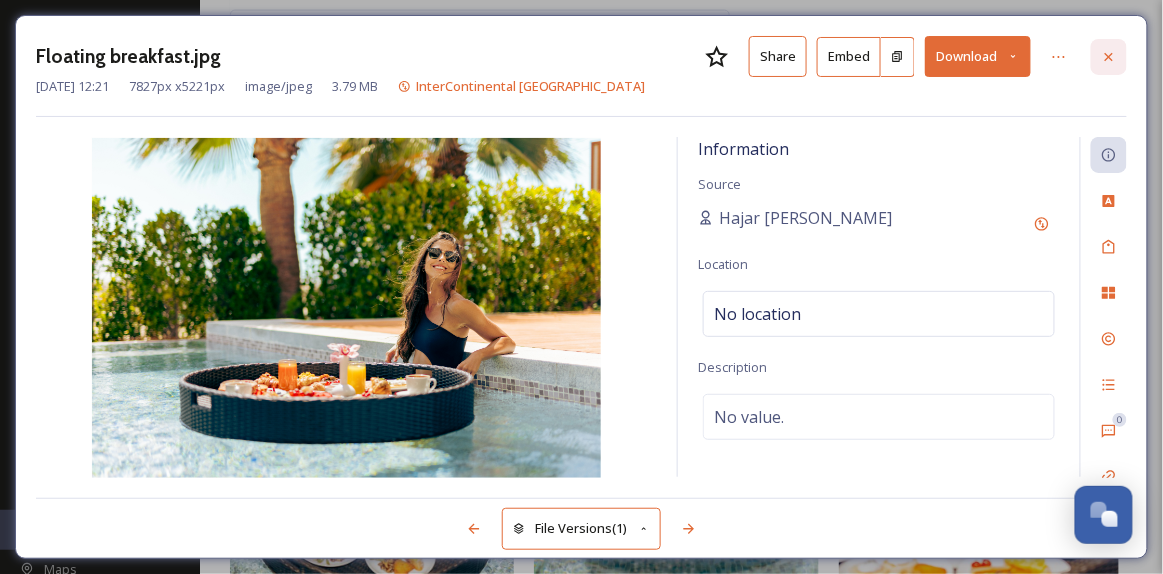 click at bounding box center (1109, 57) 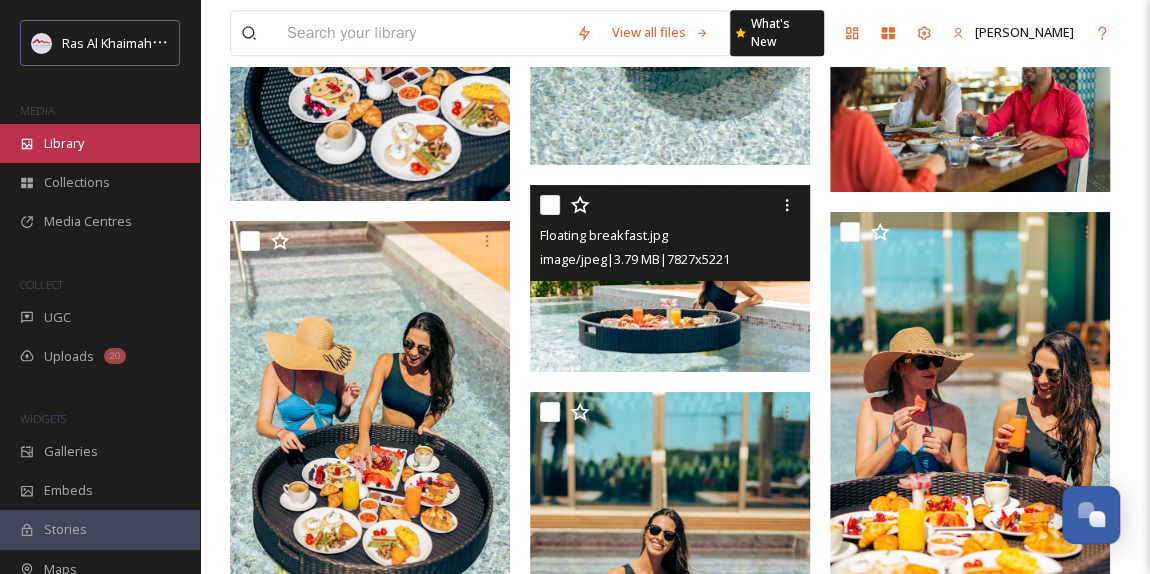 click on "Library" at bounding box center (100, 143) 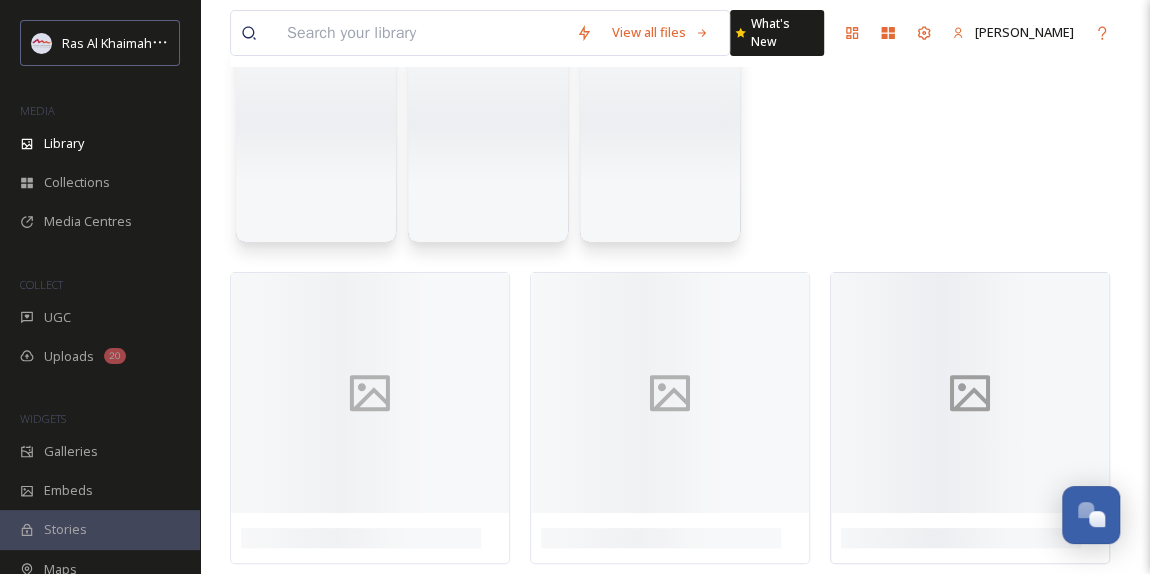 scroll, scrollTop: 0, scrollLeft: 0, axis: both 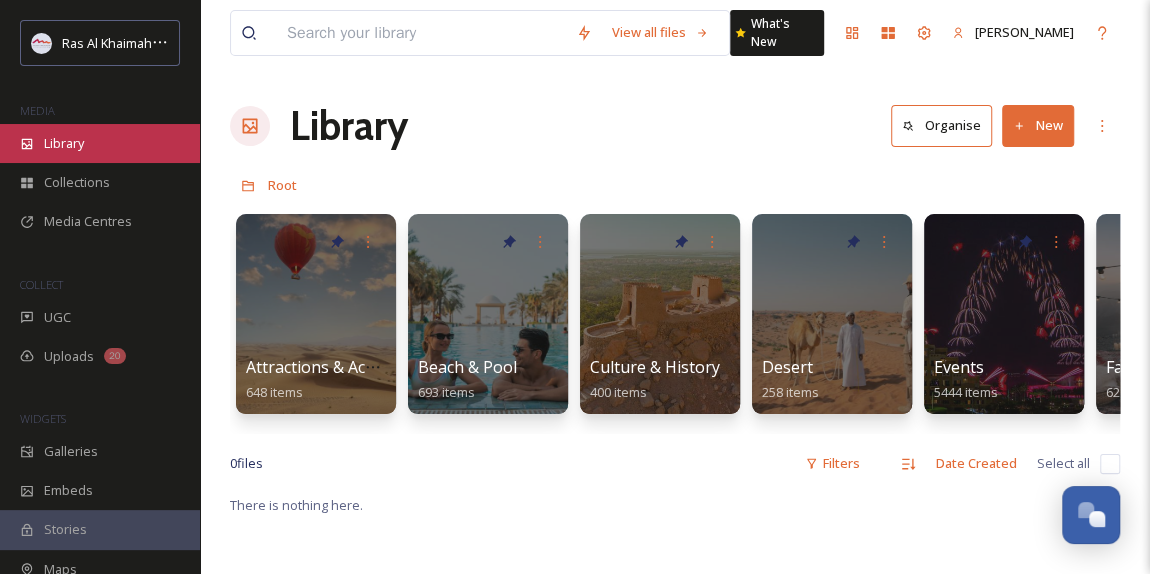 click on "Library" at bounding box center [100, 143] 